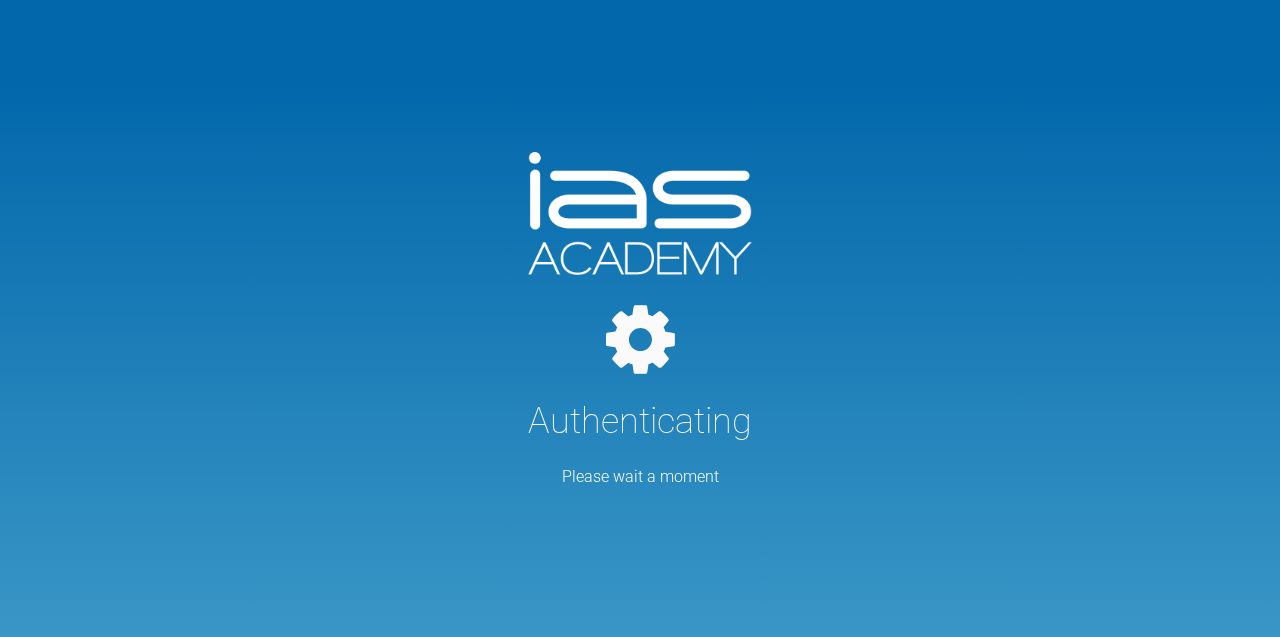 scroll, scrollTop: 0, scrollLeft: 0, axis: both 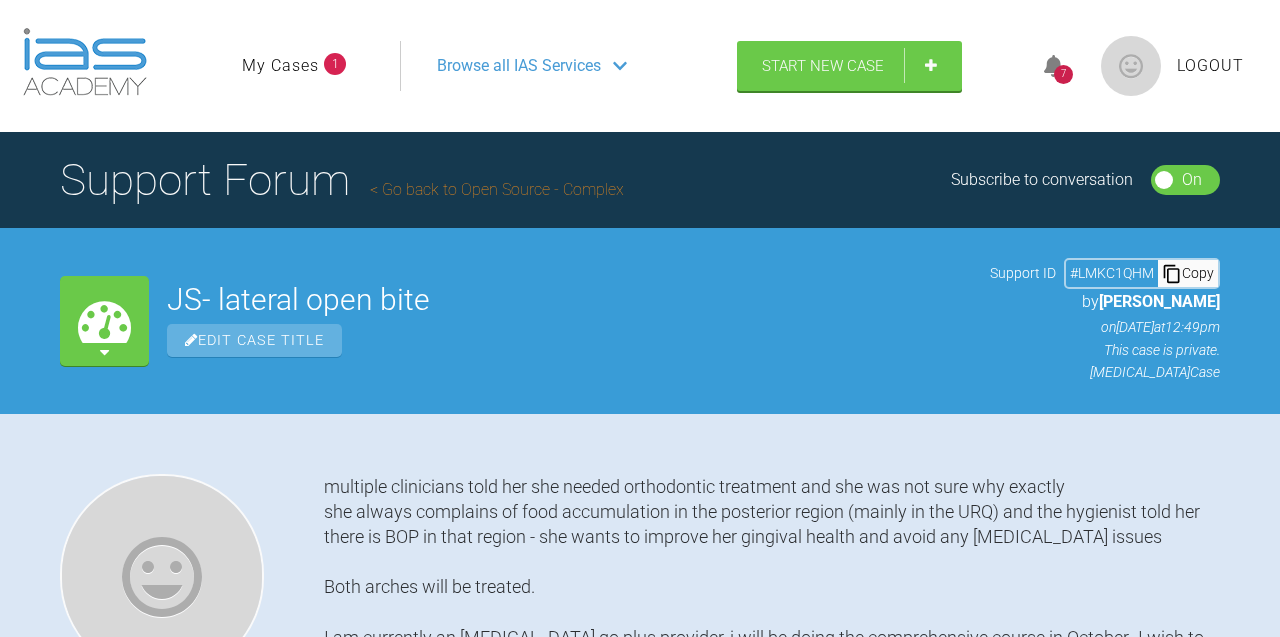 click on "My Cases" at bounding box center (280, 66) 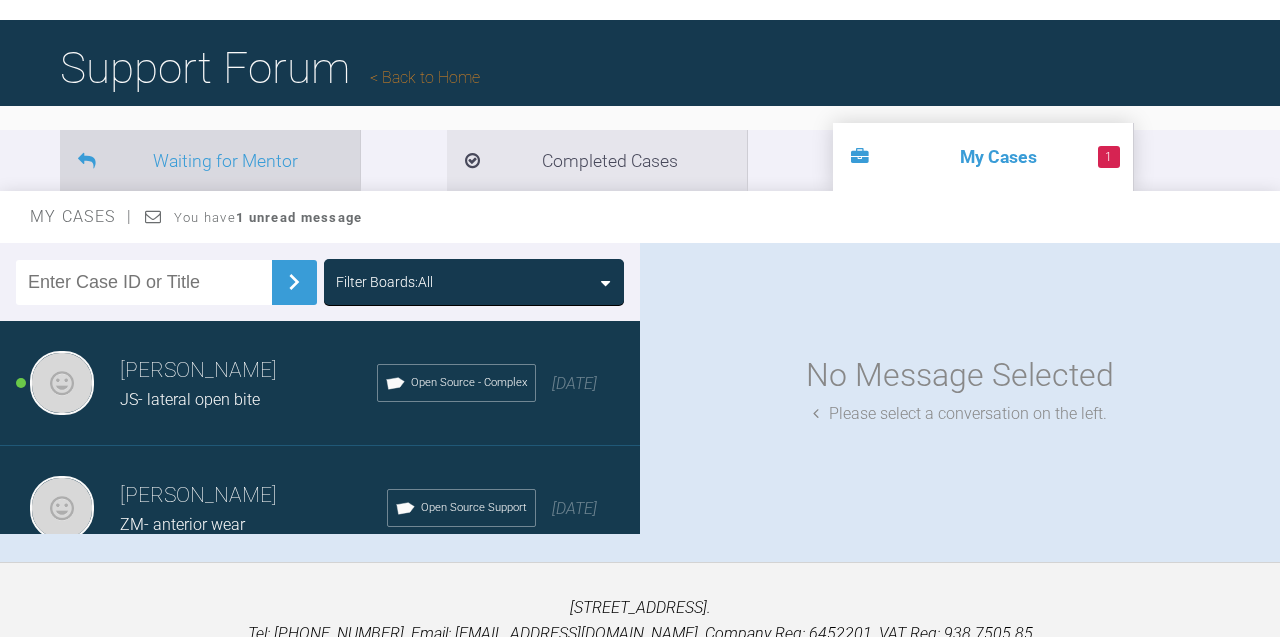 scroll, scrollTop: 113, scrollLeft: 0, axis: vertical 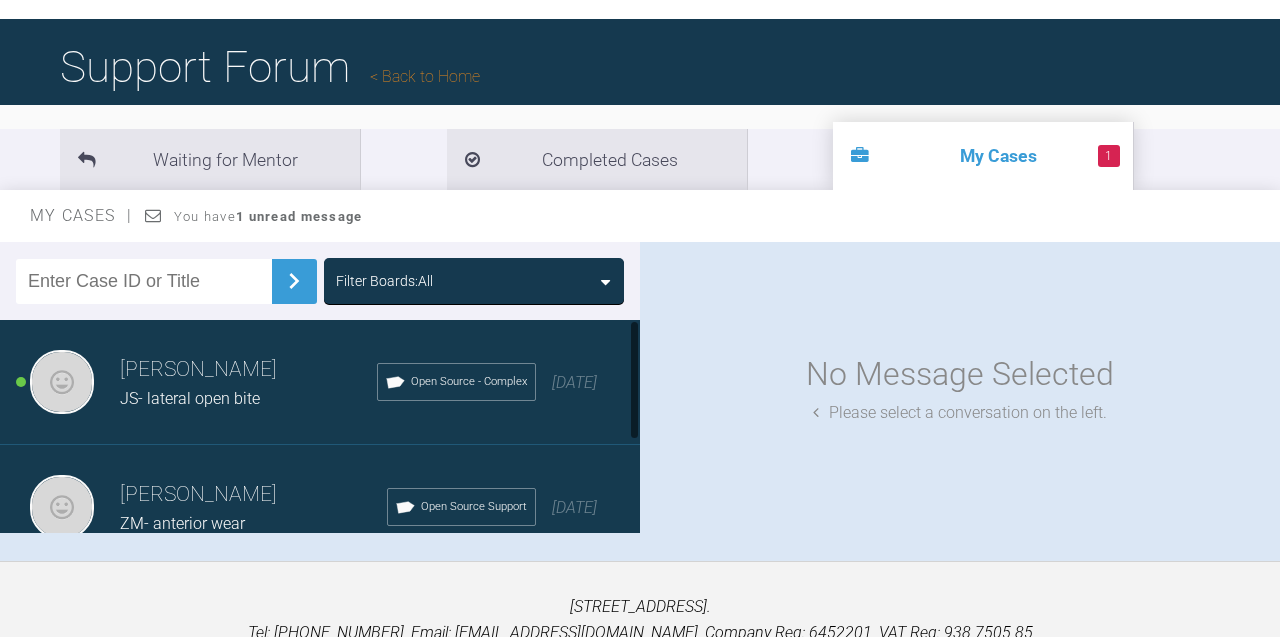 click at bounding box center [62, 382] 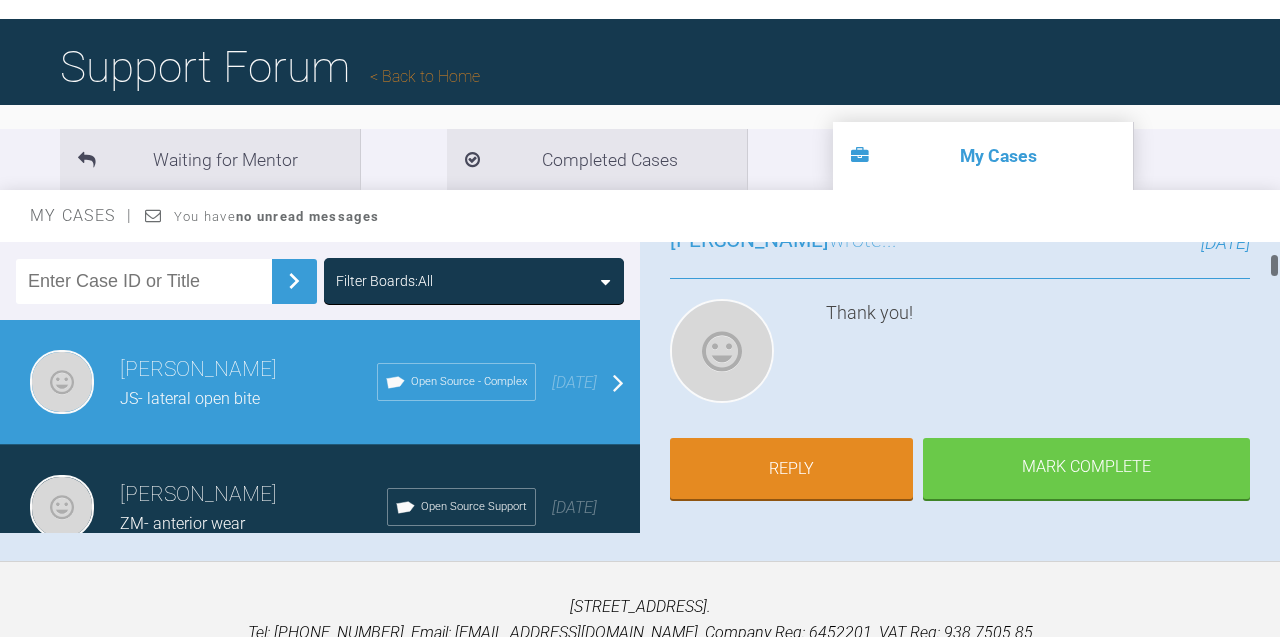 scroll, scrollTop: 166, scrollLeft: 0, axis: vertical 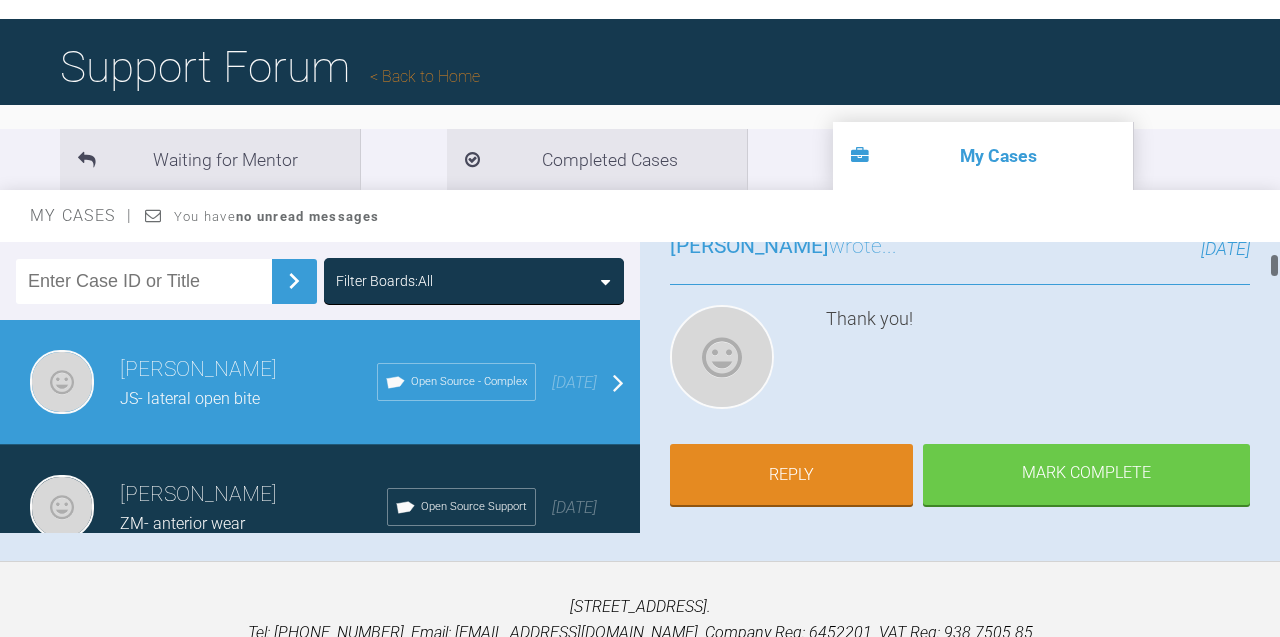 click at bounding box center (722, 357) 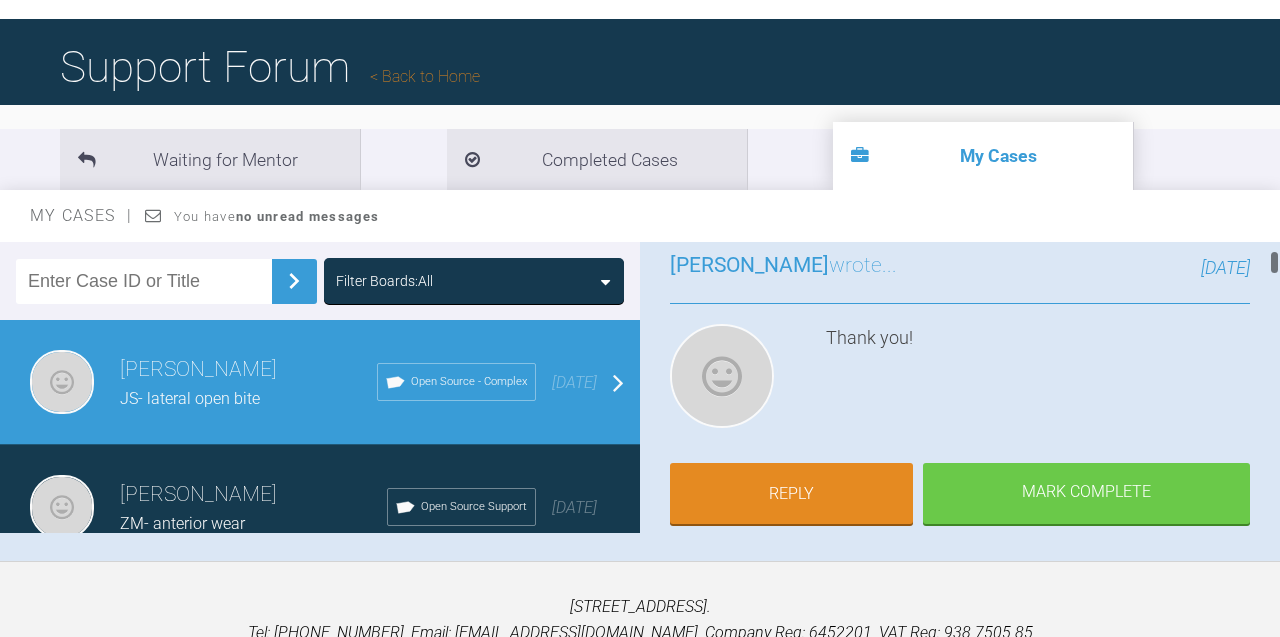 scroll, scrollTop: 0, scrollLeft: 0, axis: both 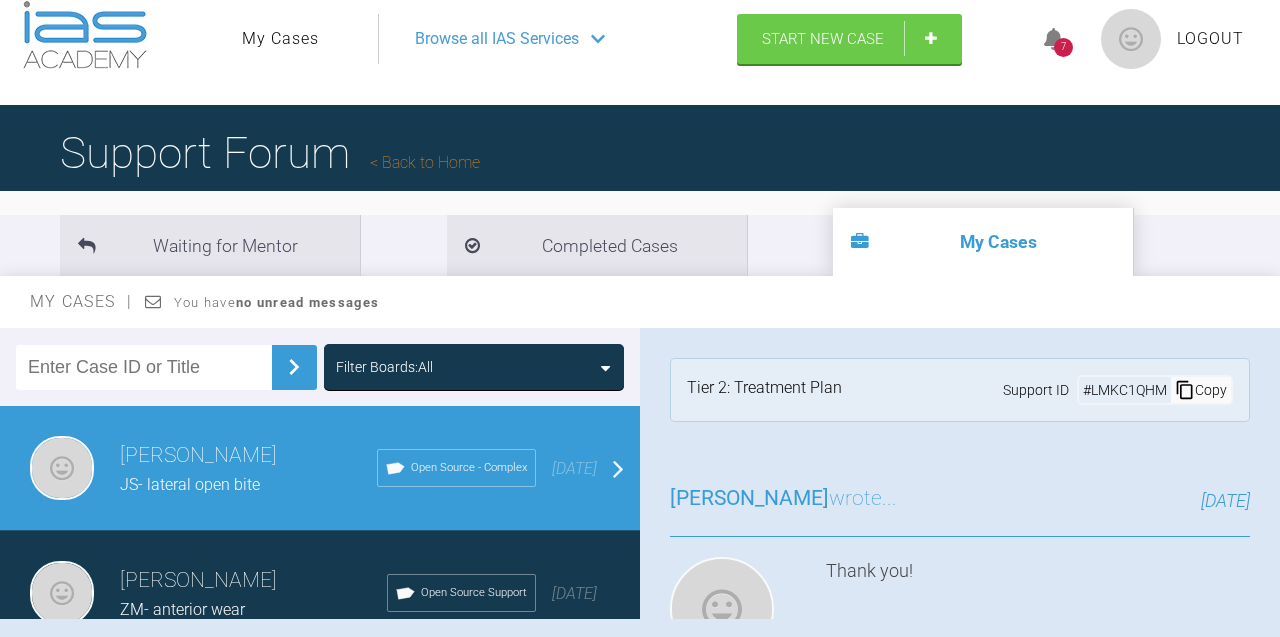 click on "Tier 2: Treatment Plan" at bounding box center (764, 390) 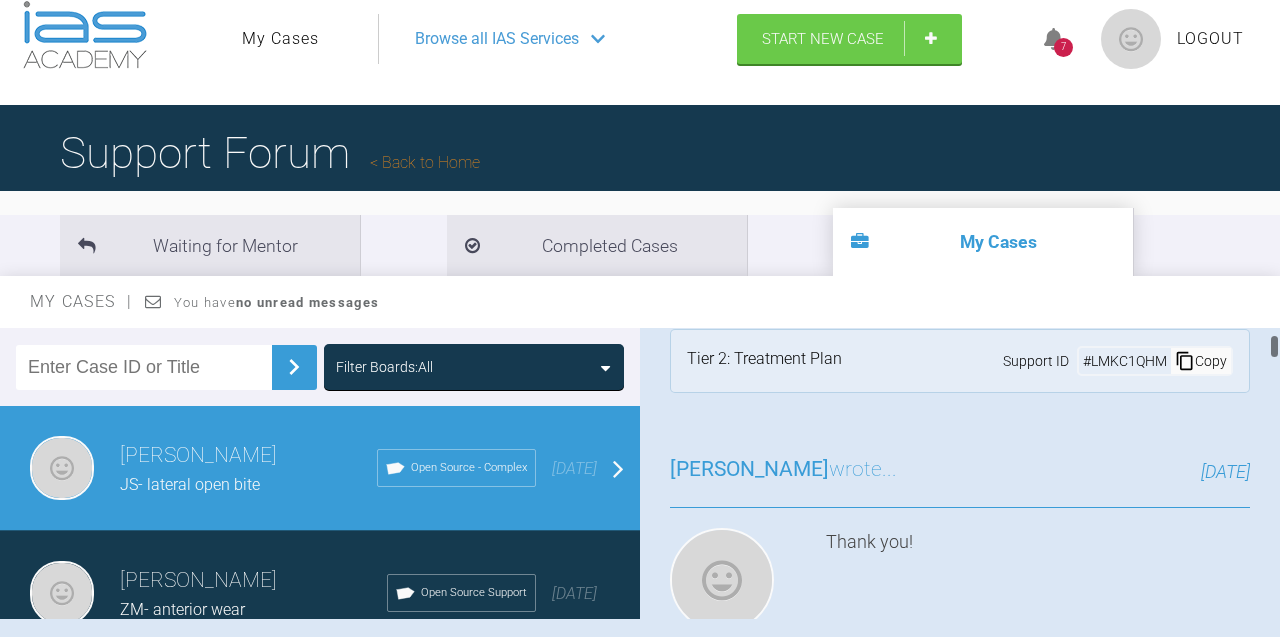 scroll, scrollTop: 0, scrollLeft: 0, axis: both 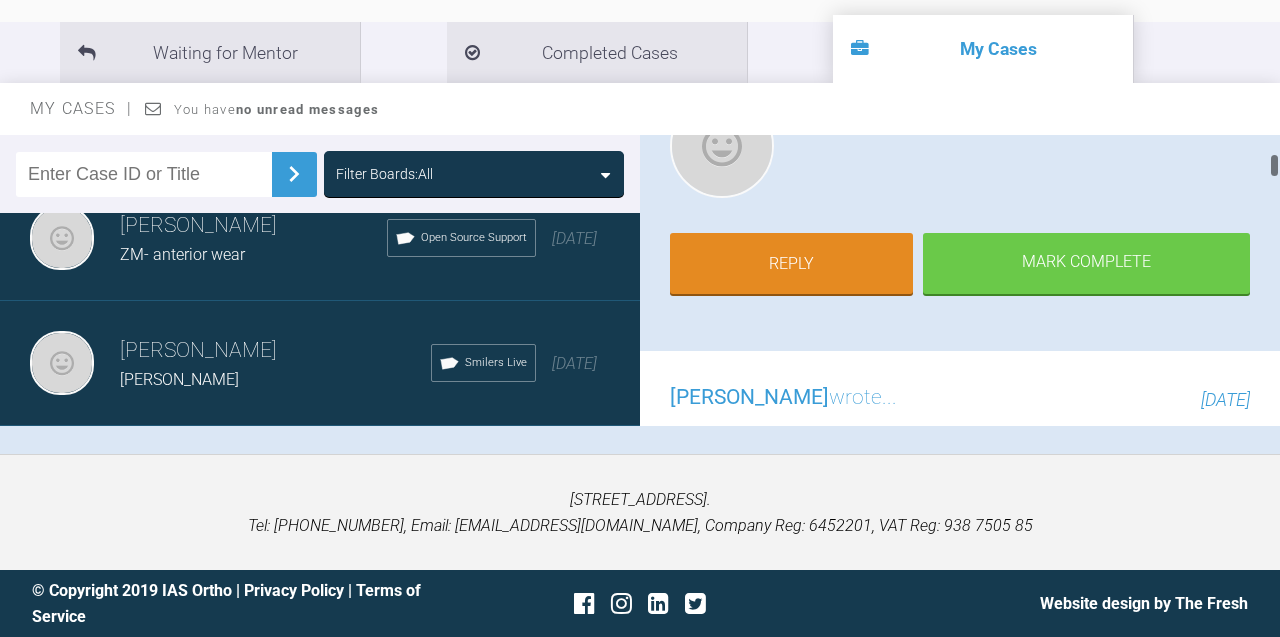 click on "[PERSON_NAME]" at bounding box center (749, 397) 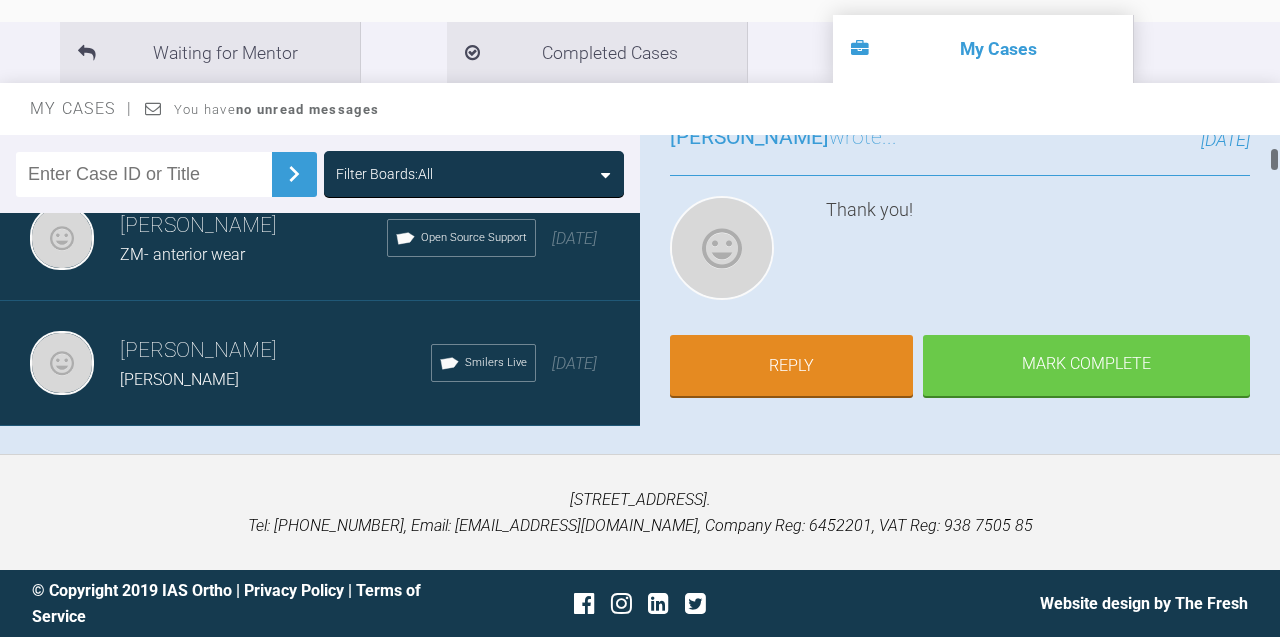 scroll, scrollTop: 194, scrollLeft: 0, axis: vertical 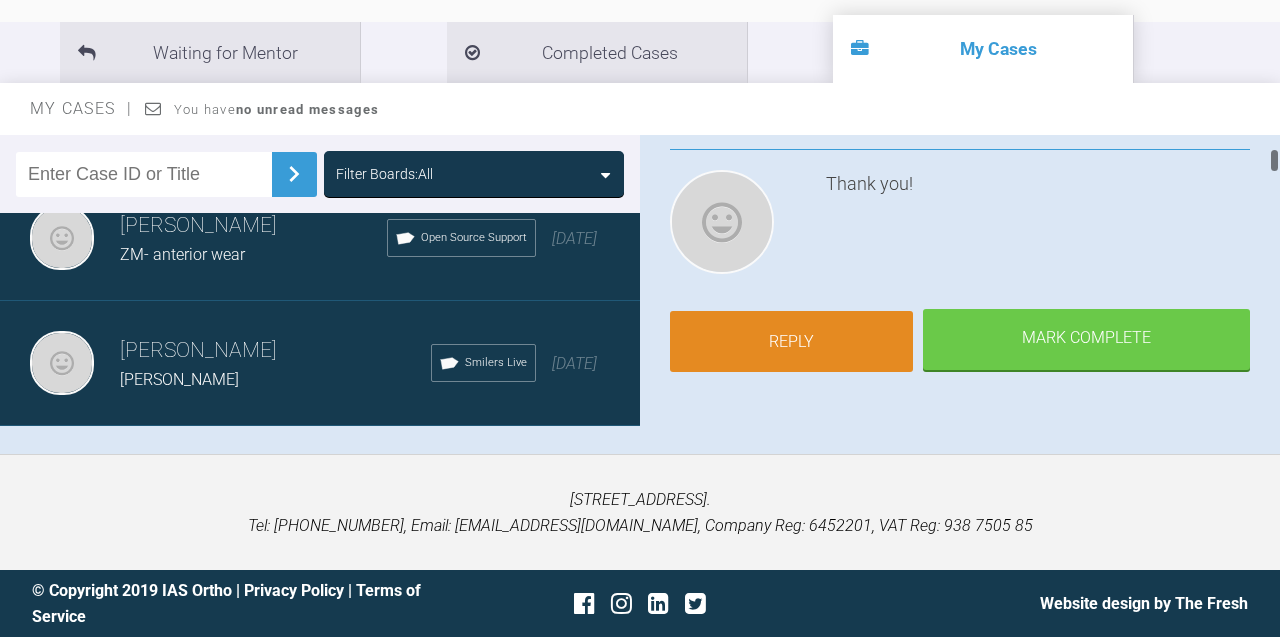 click on "Reply" at bounding box center (791, 342) 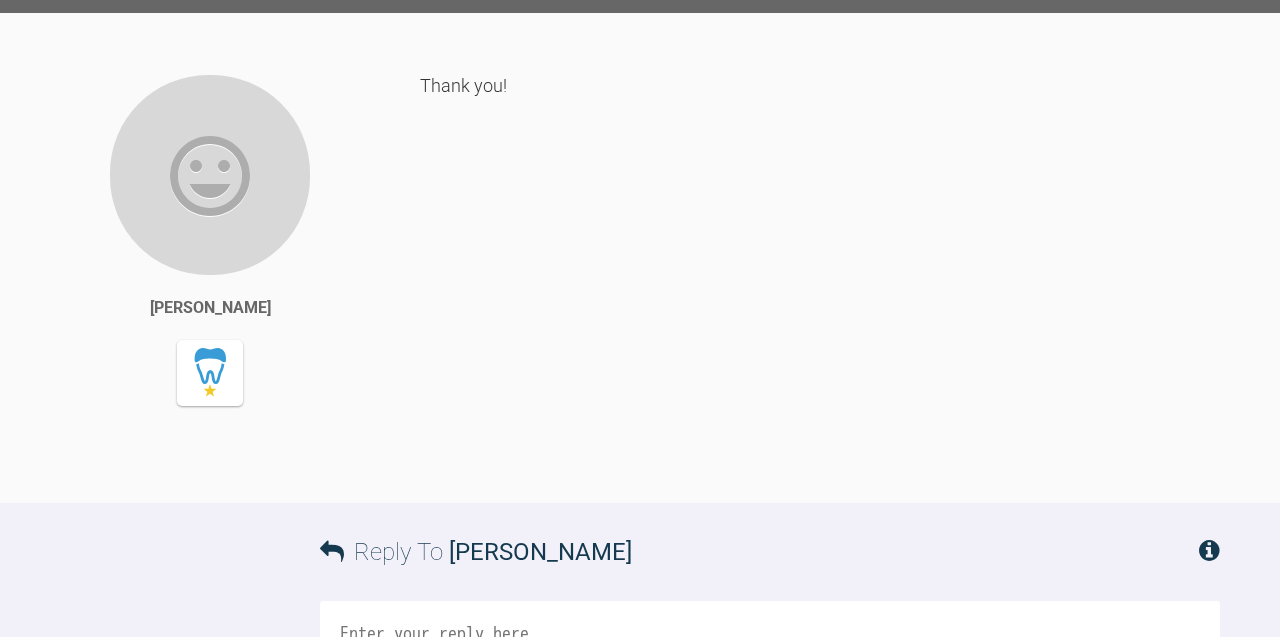 scroll, scrollTop: 4558, scrollLeft: 0, axis: vertical 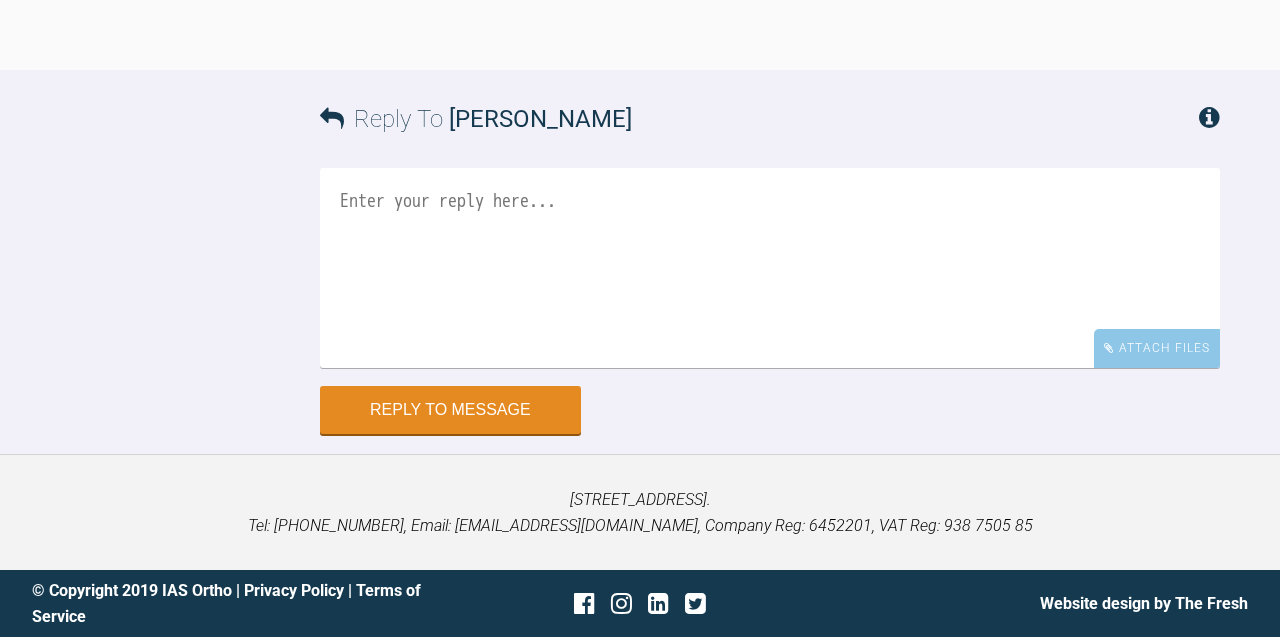 click at bounding box center [770, 268] 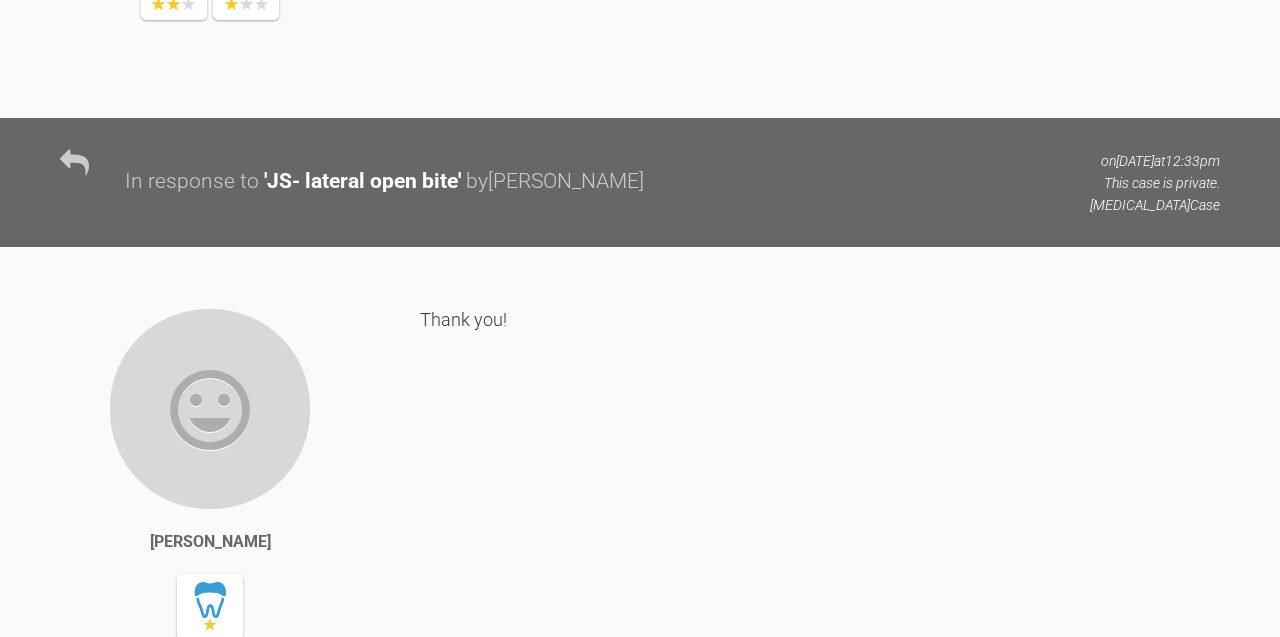 scroll, scrollTop: 3148, scrollLeft: 0, axis: vertical 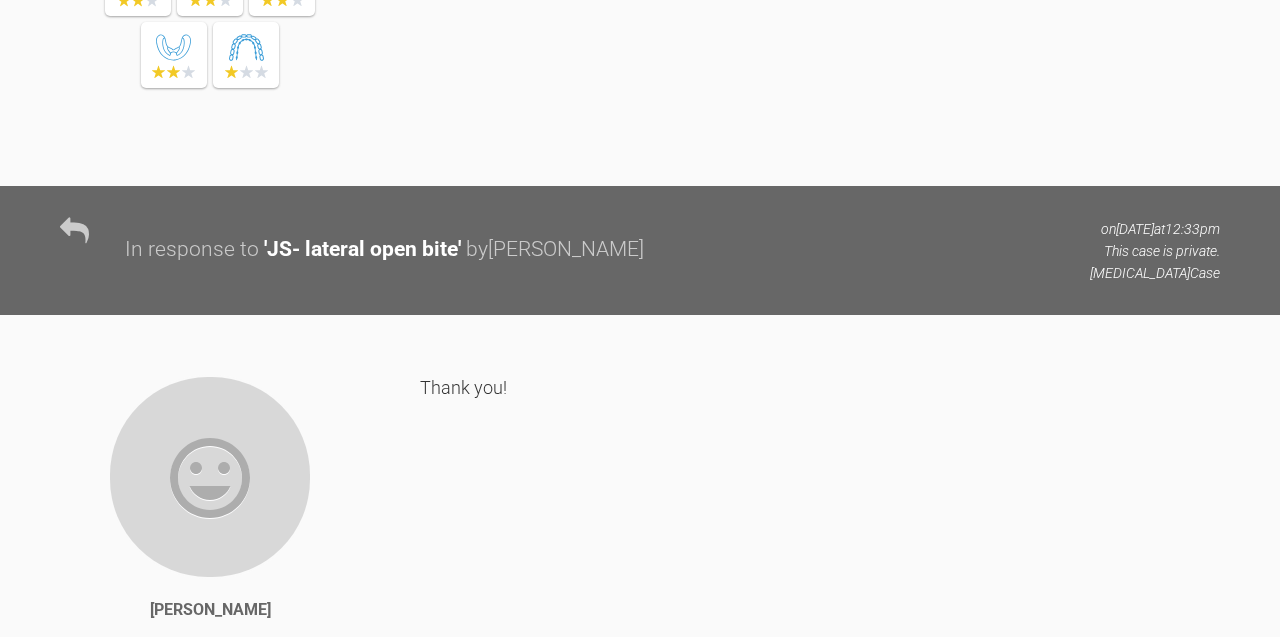 click at bounding box center [74, -462] 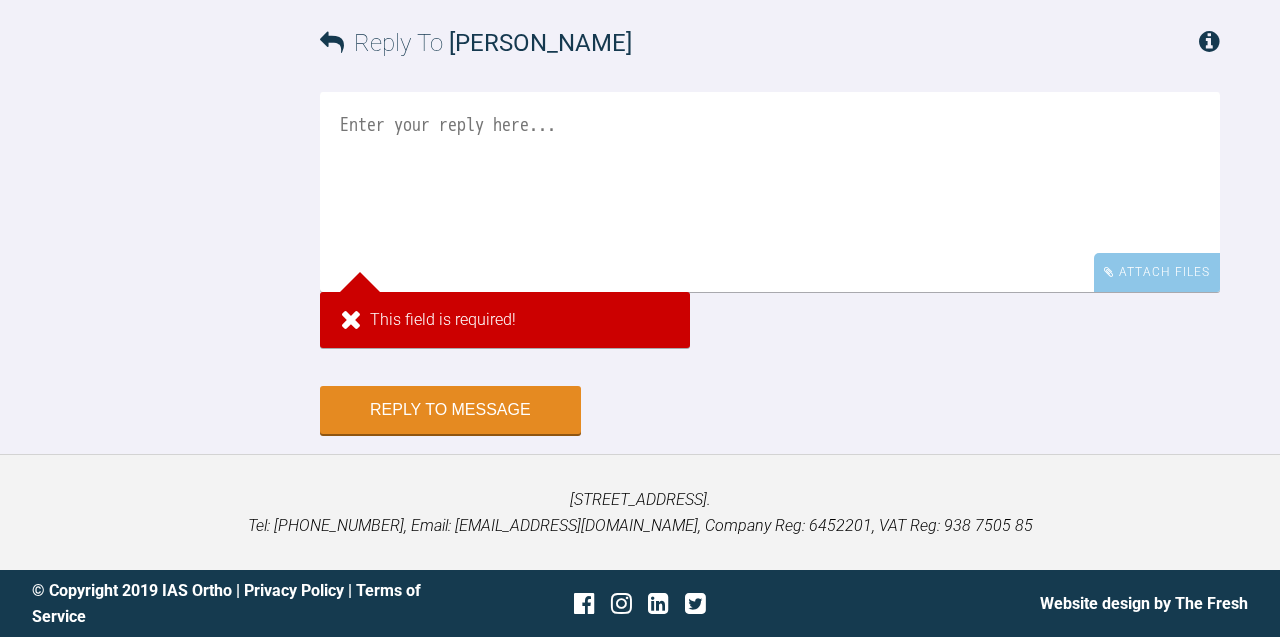 scroll, scrollTop: 4483, scrollLeft: 0, axis: vertical 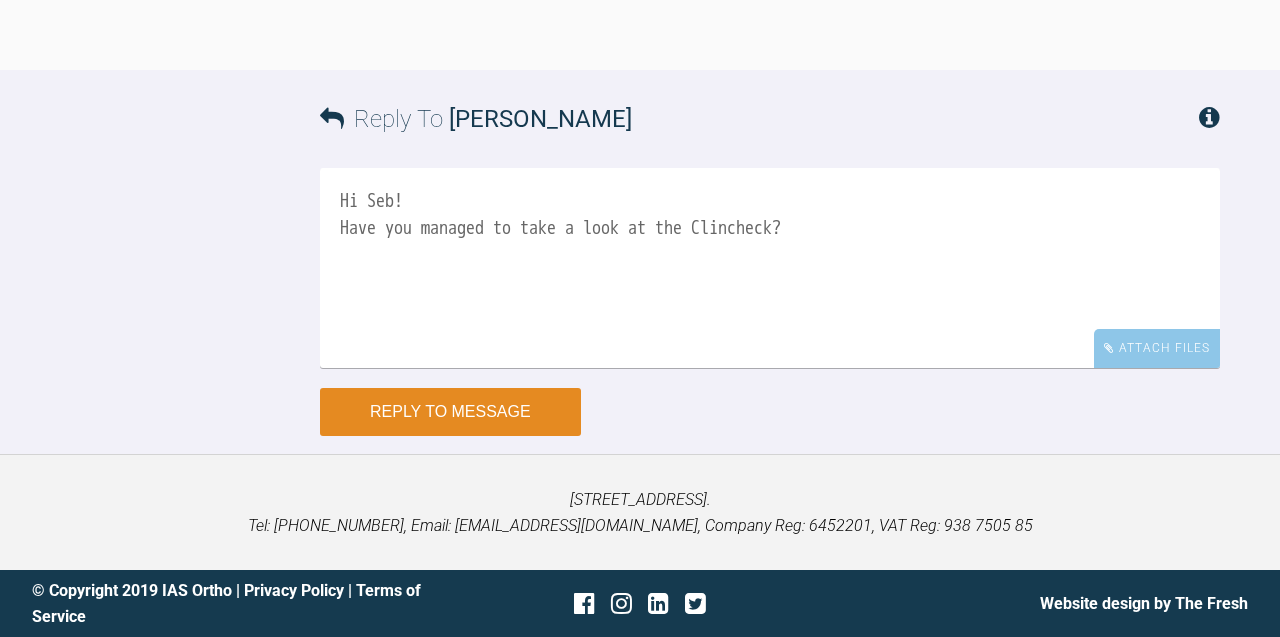type on "Hi Seb!
Have you managed to take a look at the Clincheck?" 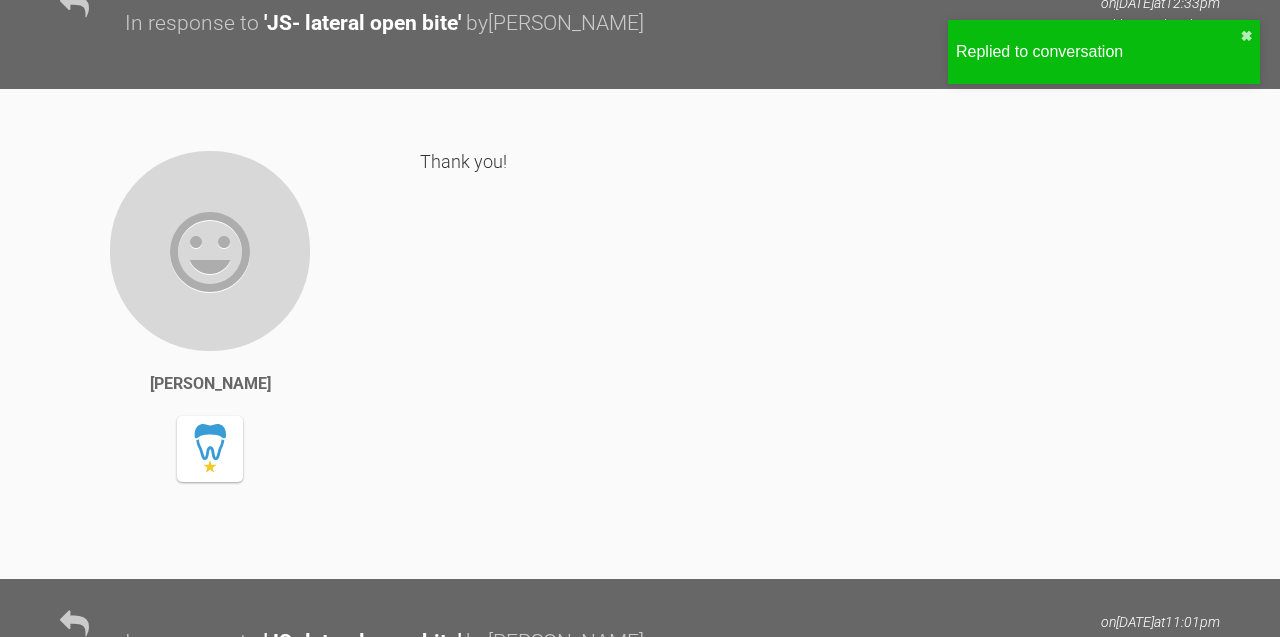 scroll, scrollTop: 2979, scrollLeft: 0, axis: vertical 